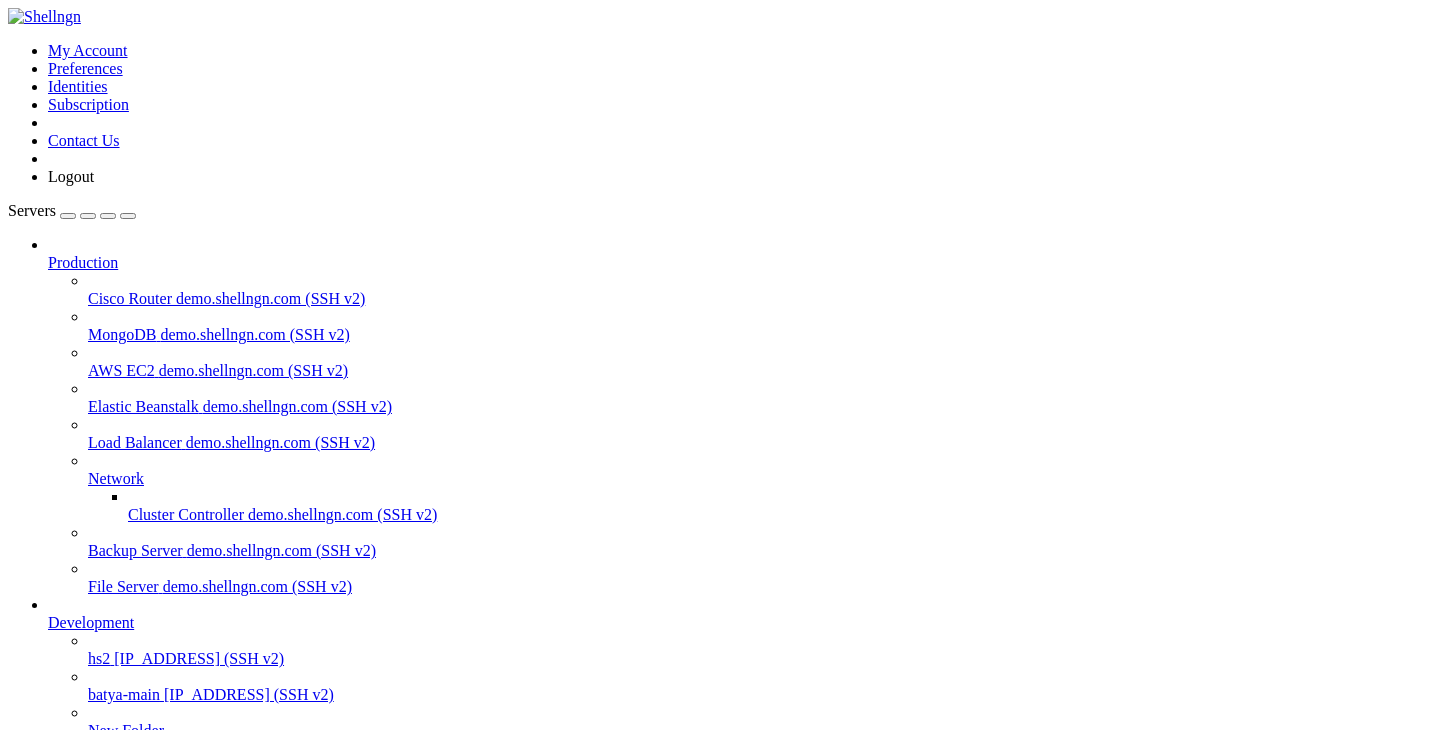 click on "batya-main
" at bounding box center [740, 844] 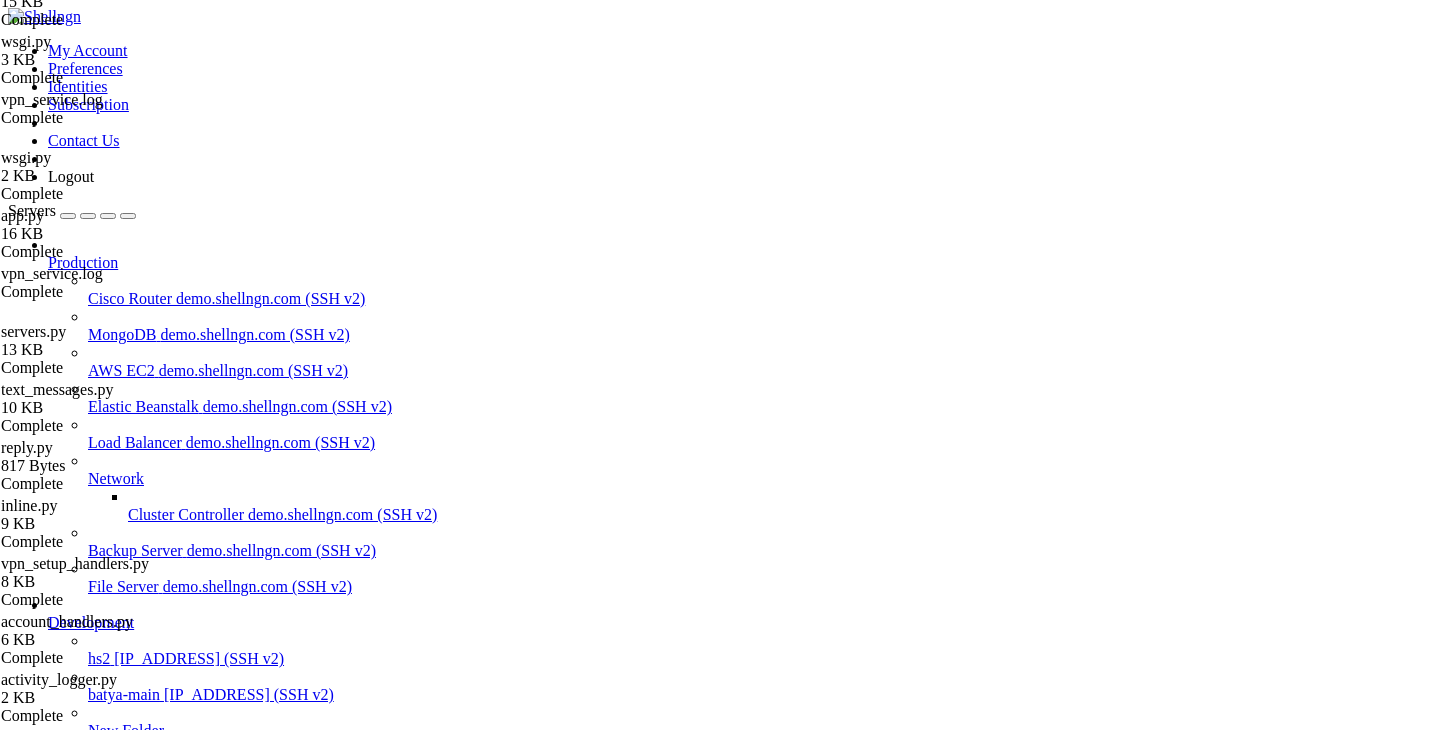 scroll, scrollTop: 821061, scrollLeft: 0, axis: vertical 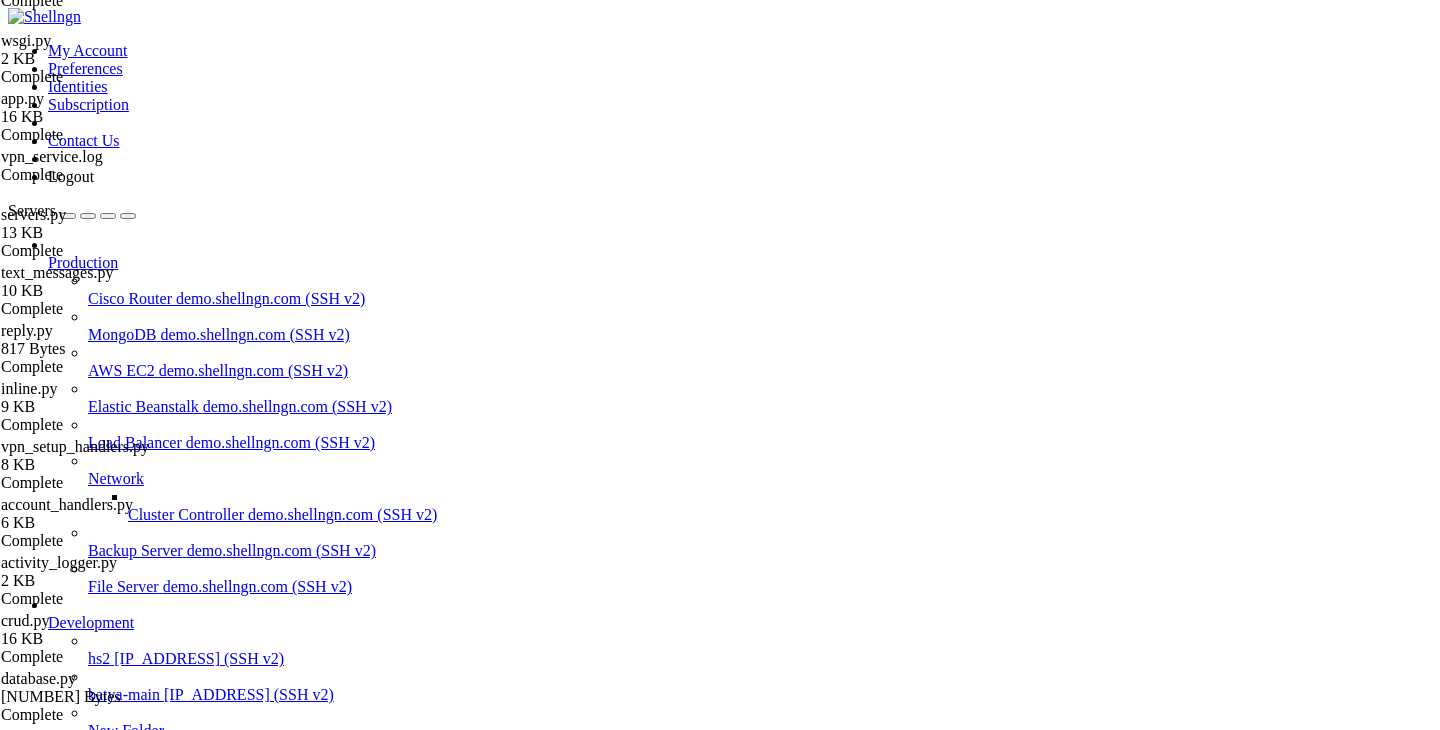 click on "  .." at bounding box center [267, 1258] 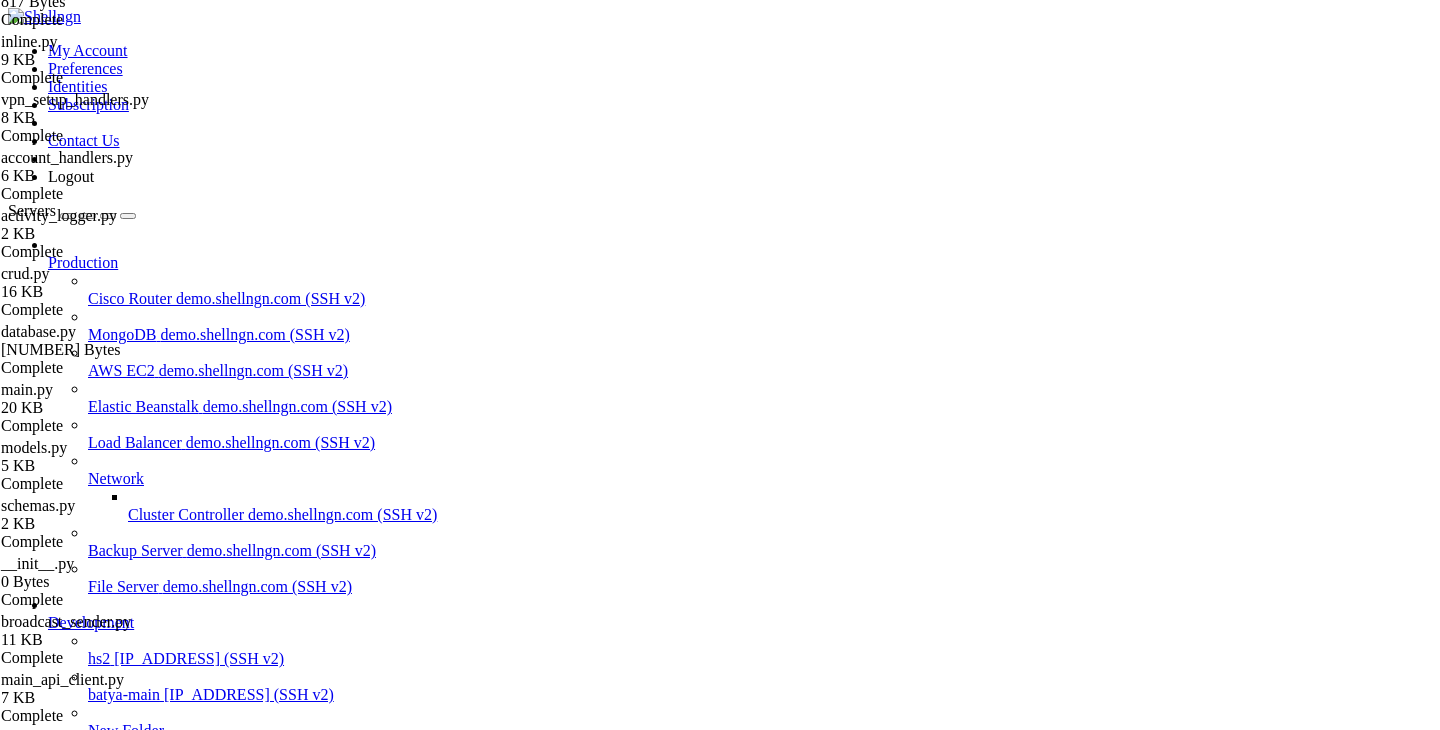 click on "  .." at bounding box center [267, 1258] 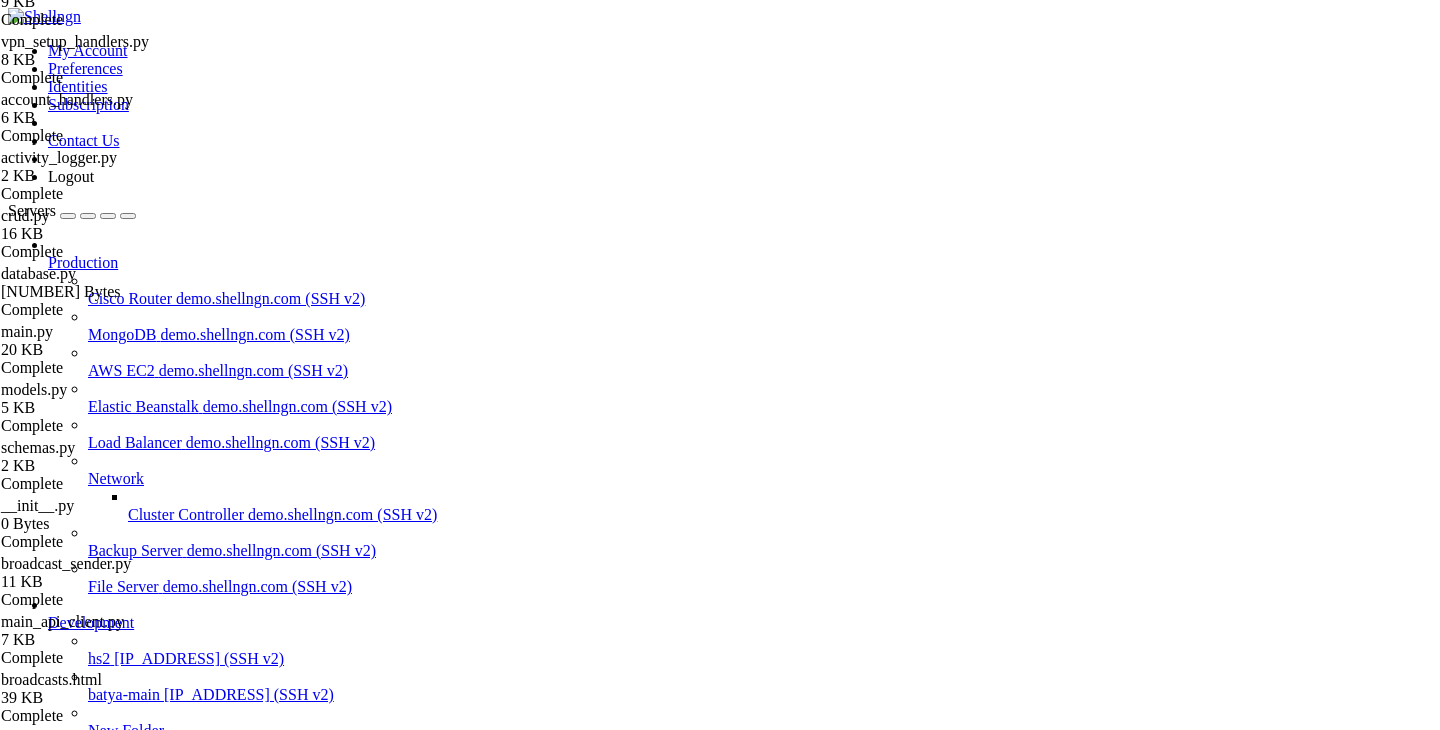 scroll, scrollTop: 1999, scrollLeft: 0, axis: vertical 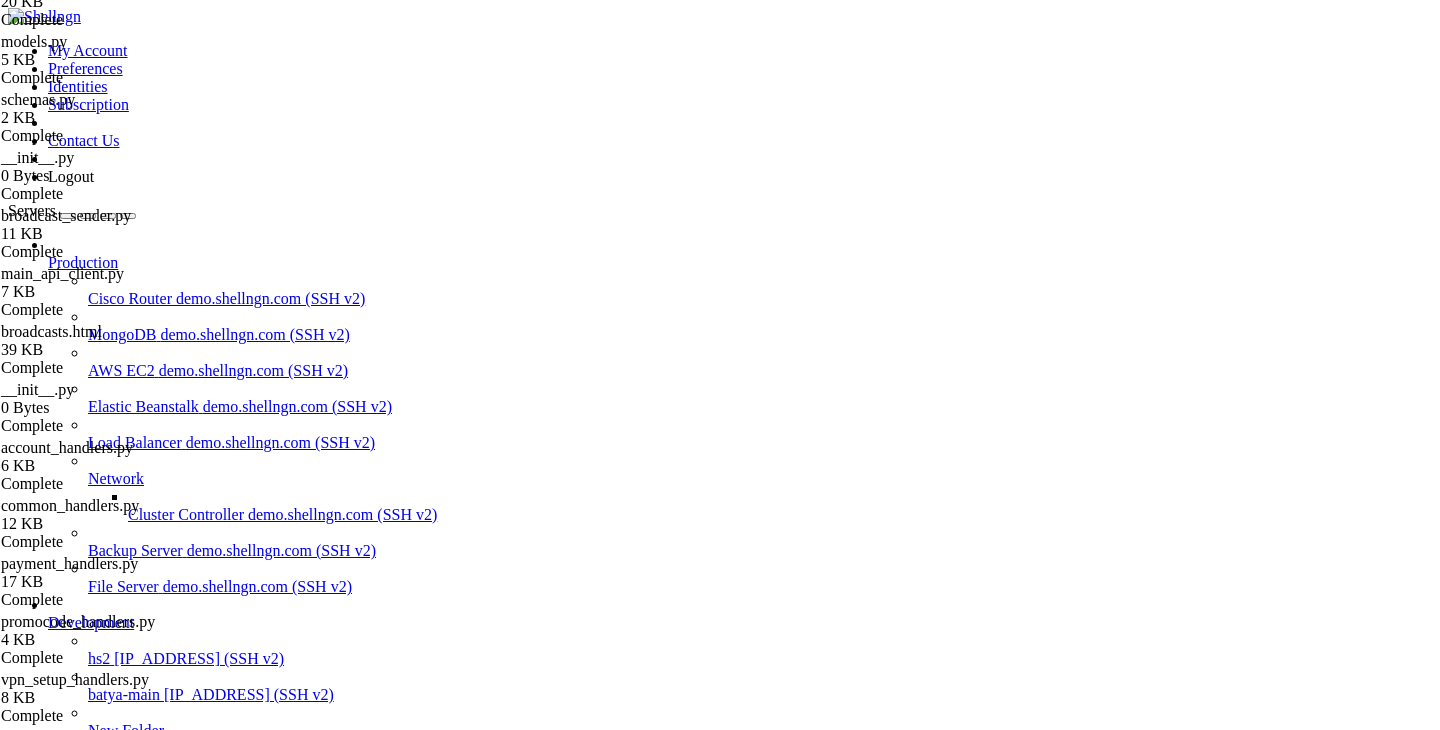 click on "  .." at bounding box center [267, 1258] 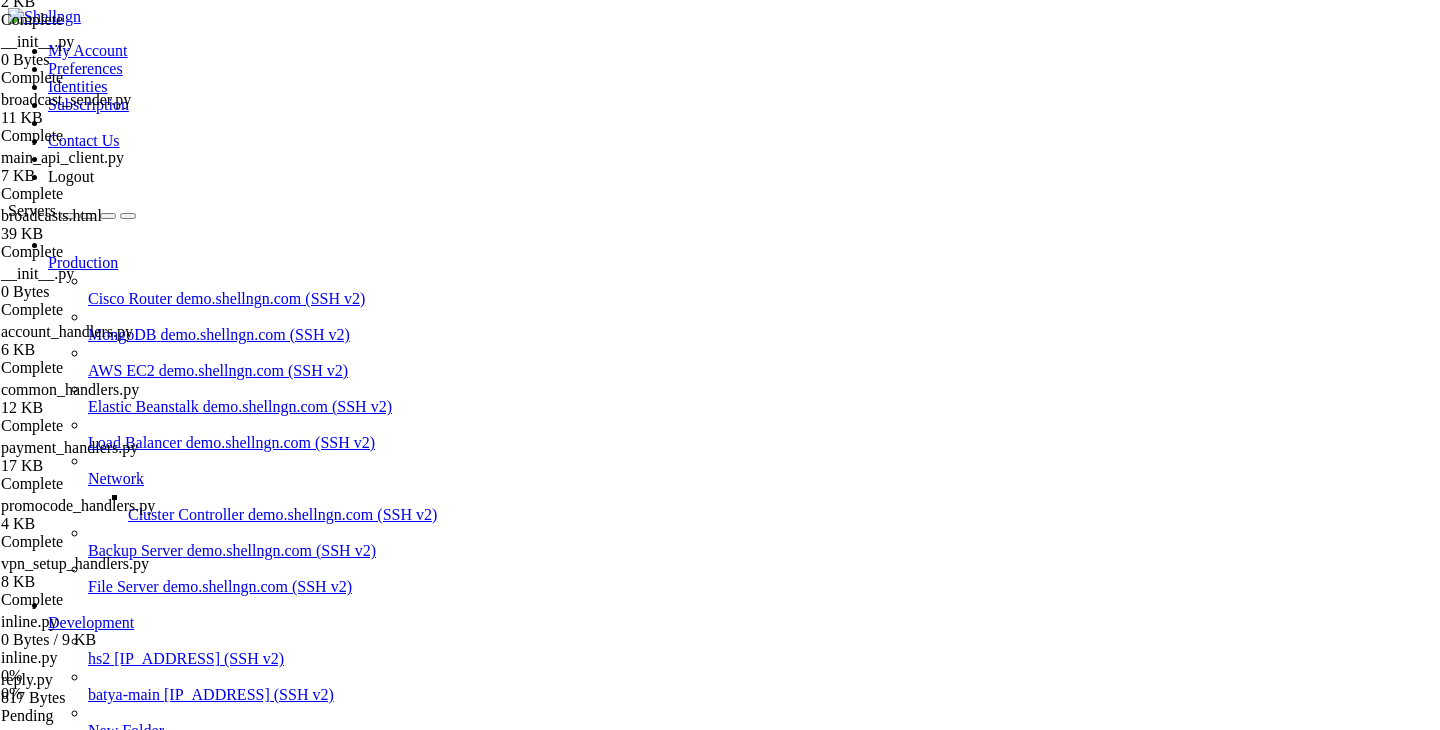 scroll, scrollTop: 2463, scrollLeft: 0, axis: vertical 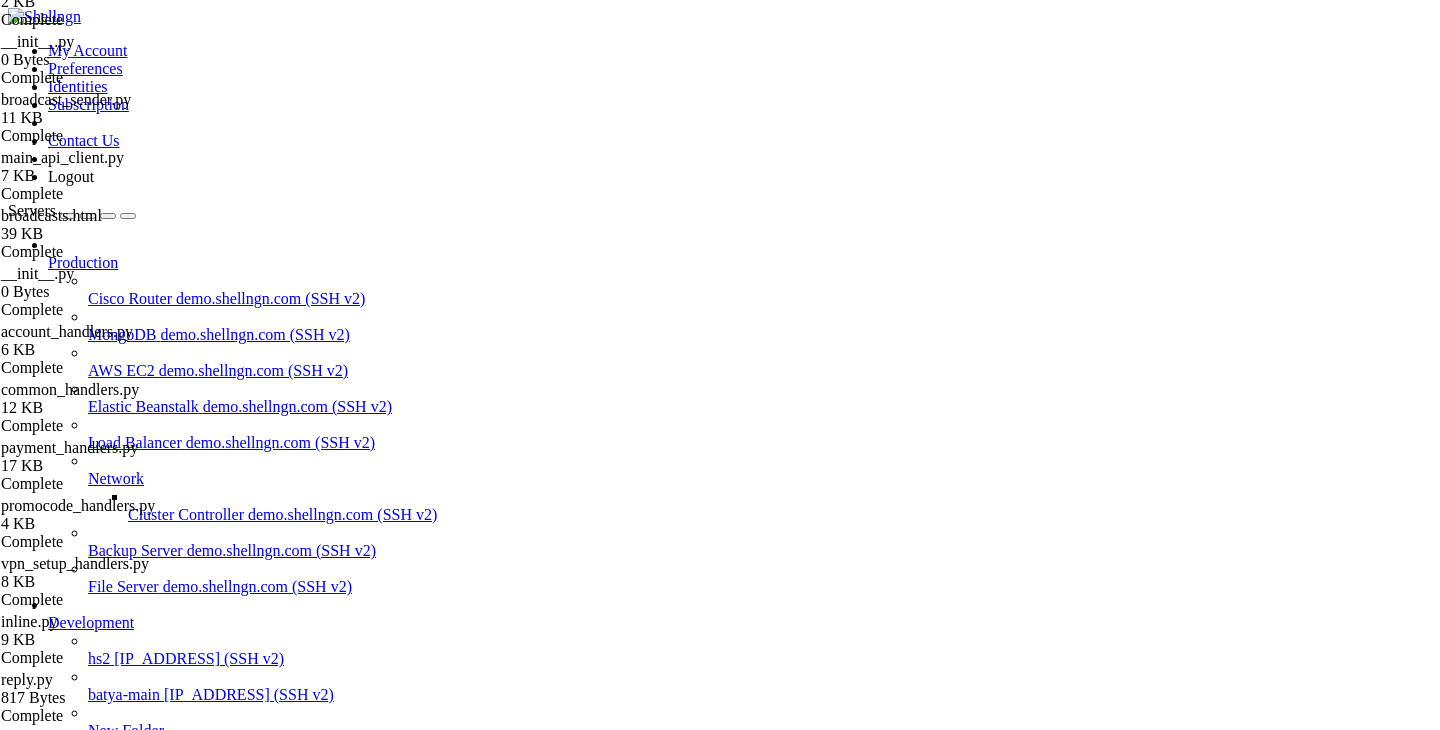 click on "  .." at bounding box center [18, 1257] 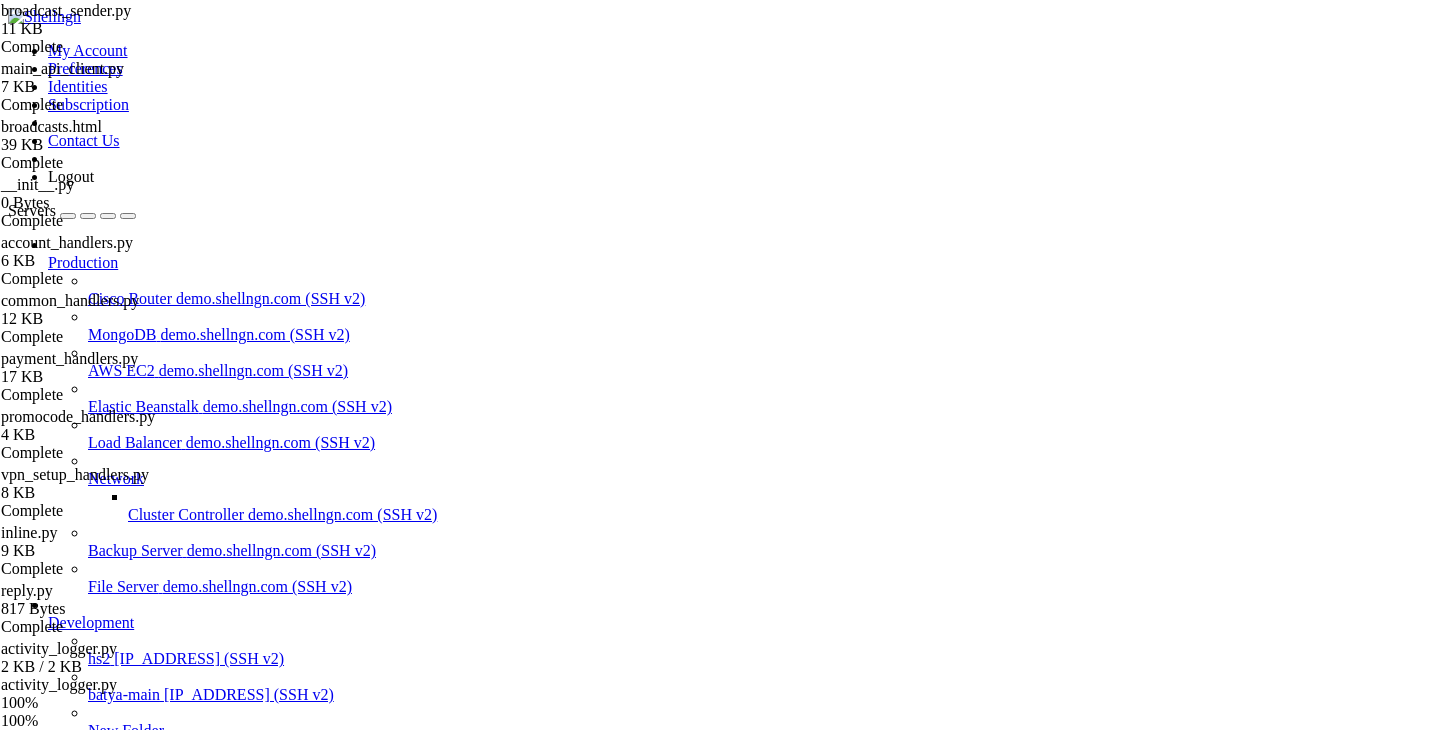 scroll, scrollTop: 2521, scrollLeft: 0, axis: vertical 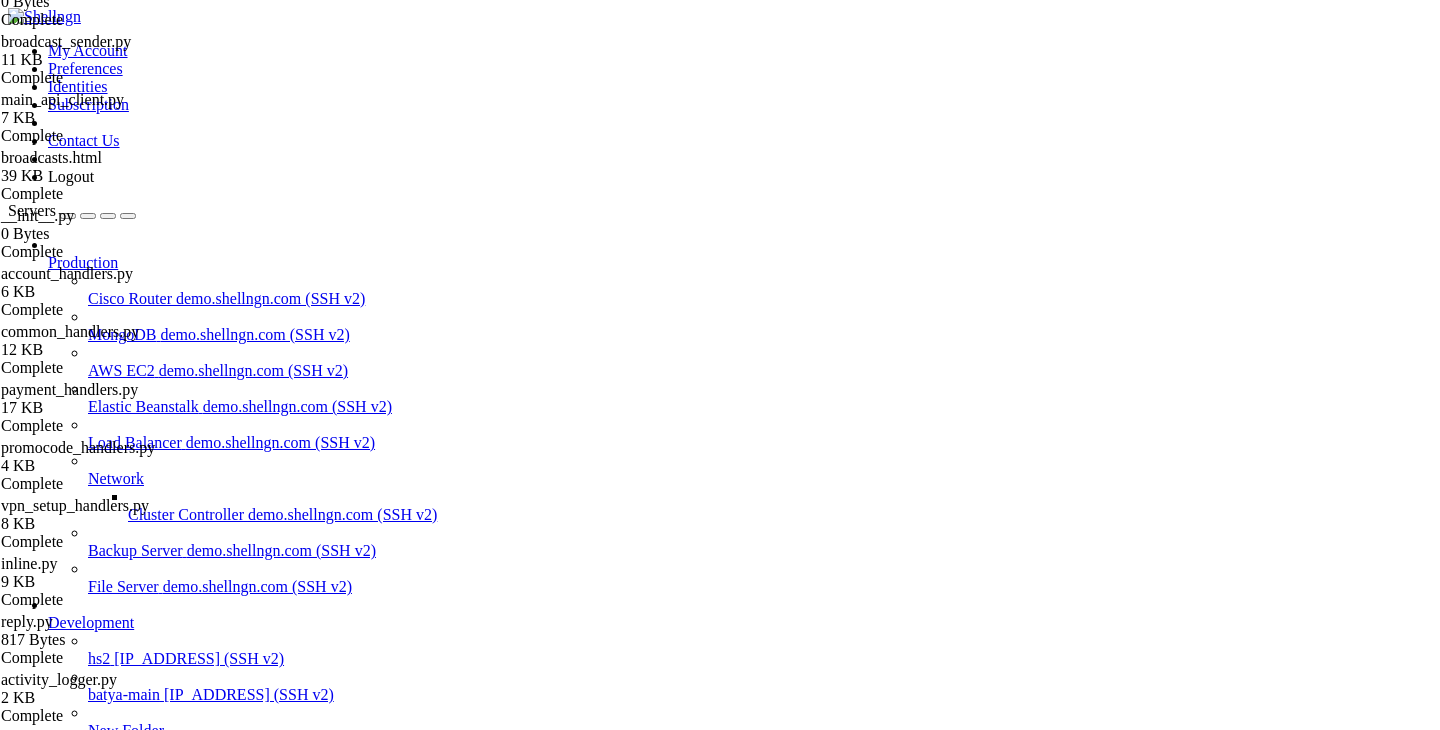 click on "  .." at bounding box center [267, 1258] 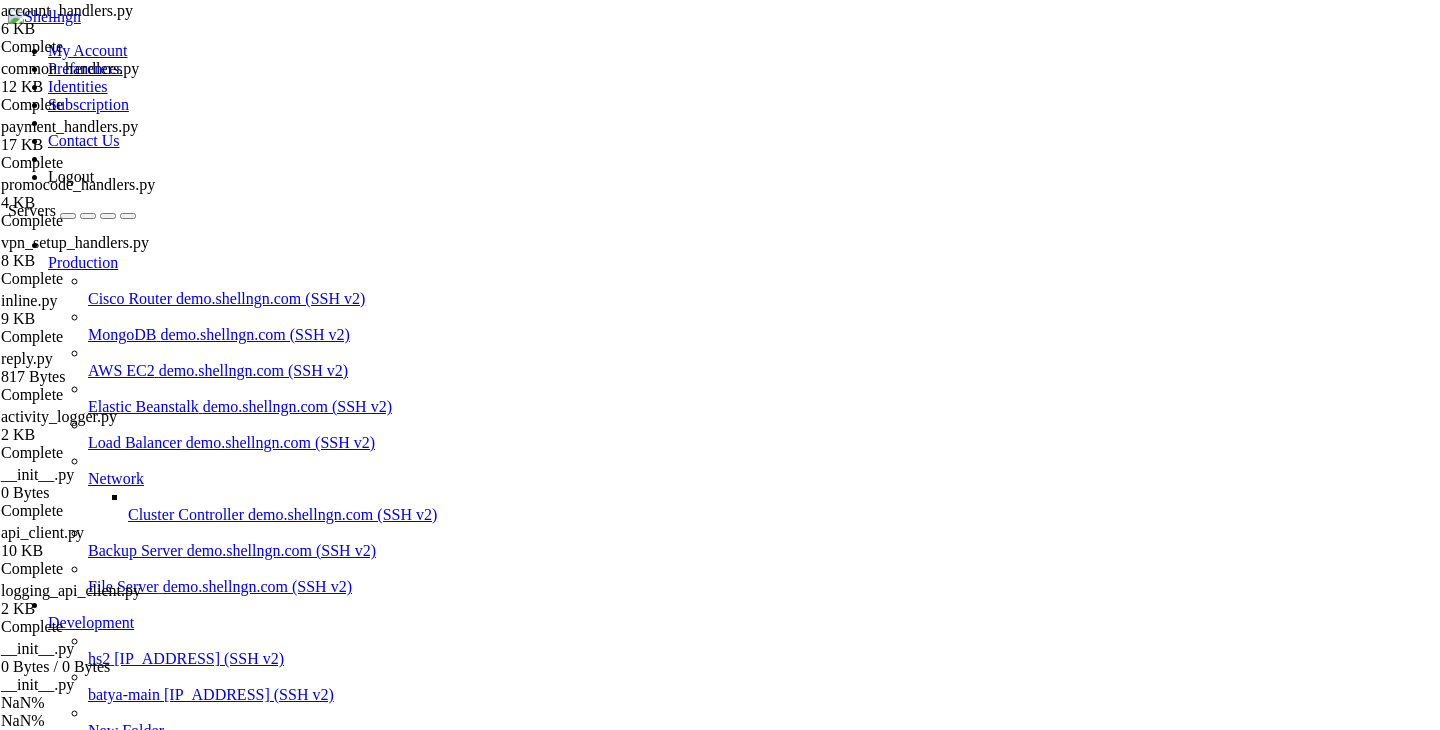 scroll, scrollTop: 2753, scrollLeft: 0, axis: vertical 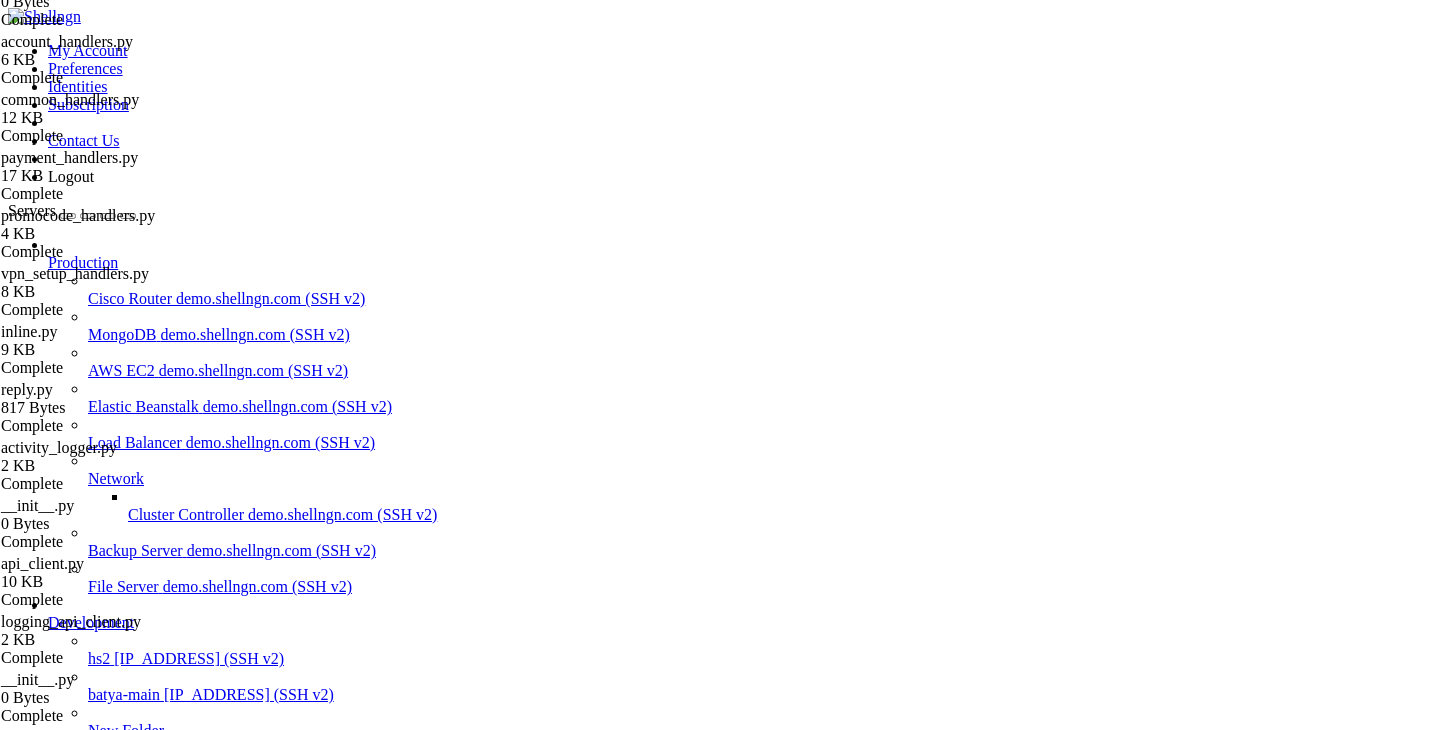 click on "  .." at bounding box center (267, 1258) 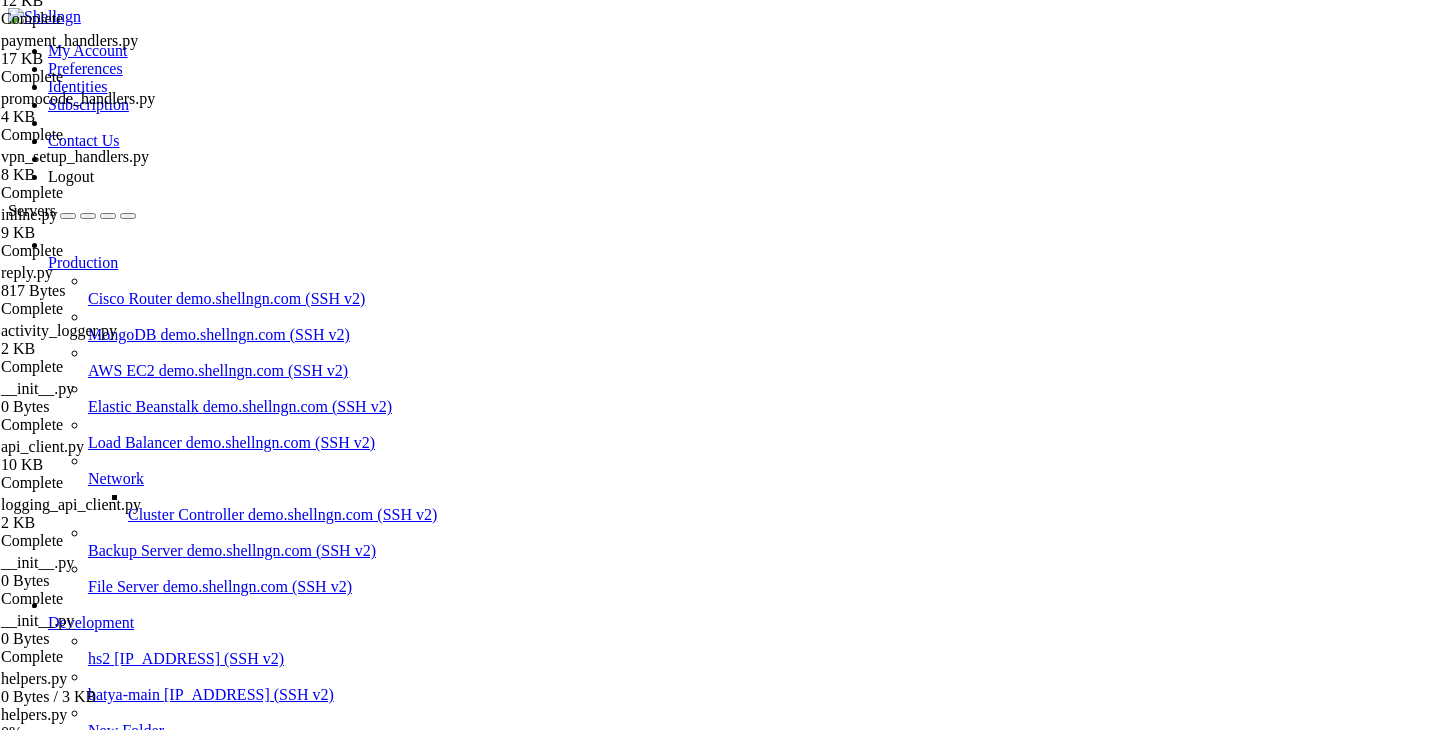 scroll, scrollTop: 3043, scrollLeft: 0, axis: vertical 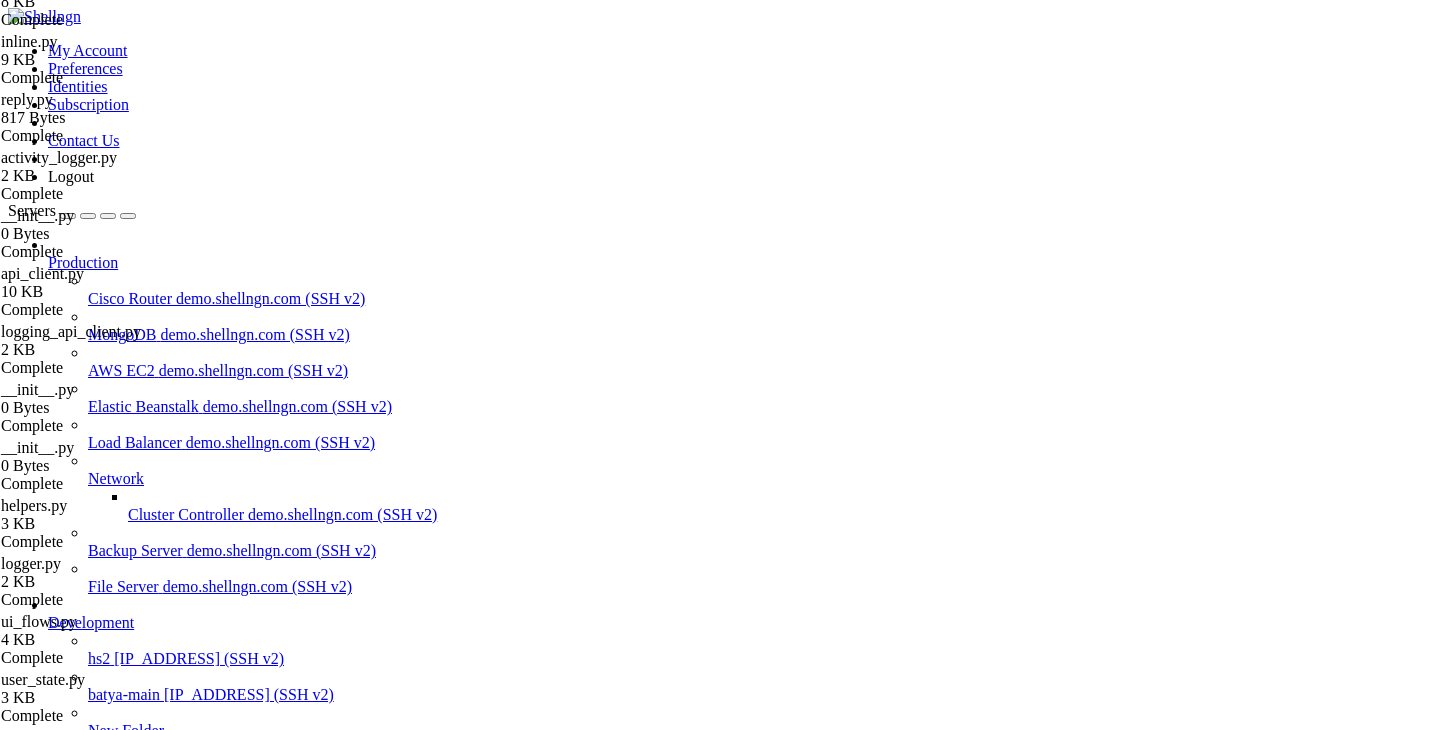 drag, startPoint x: 295, startPoint y: 134, endPoint x: 293, endPoint y: 163, distance: 29.068884 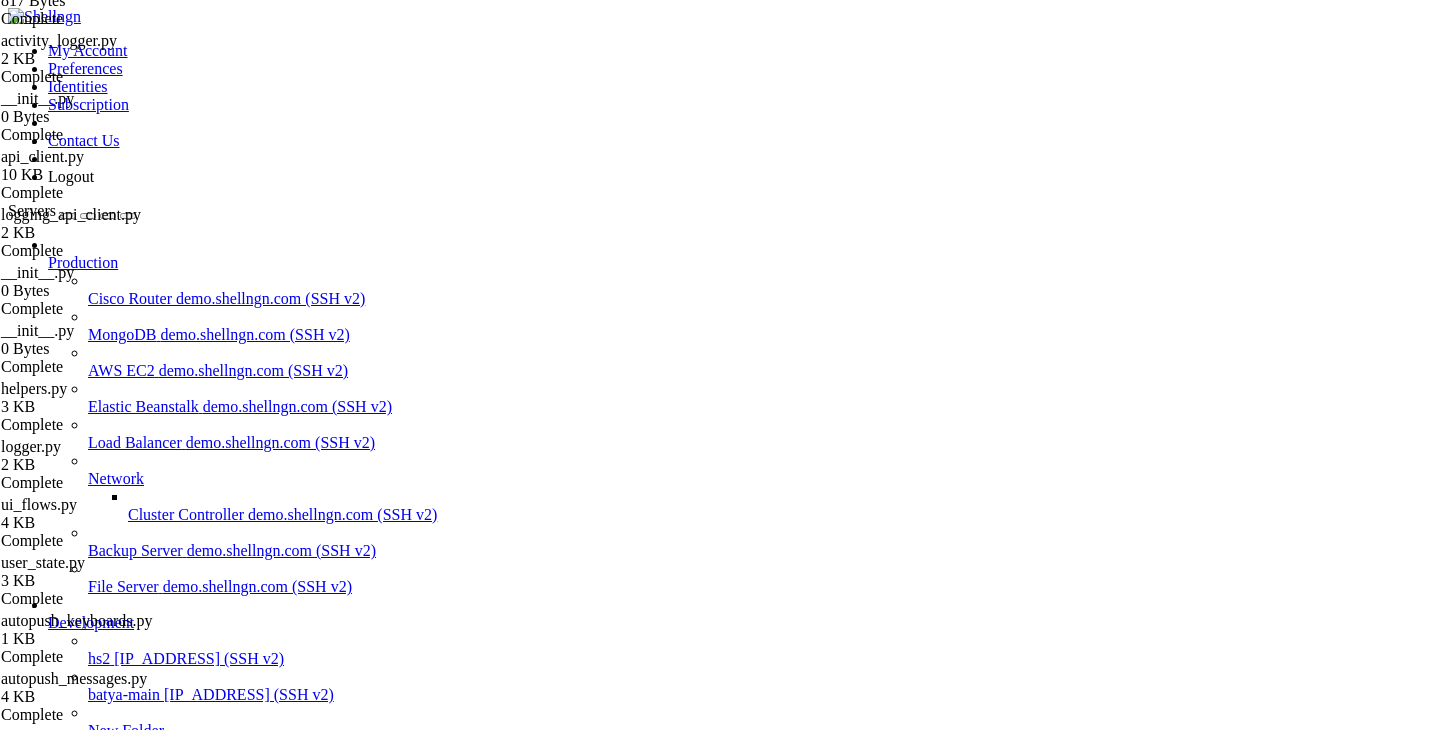 scroll, scrollTop: 5, scrollLeft: 0, axis: vertical 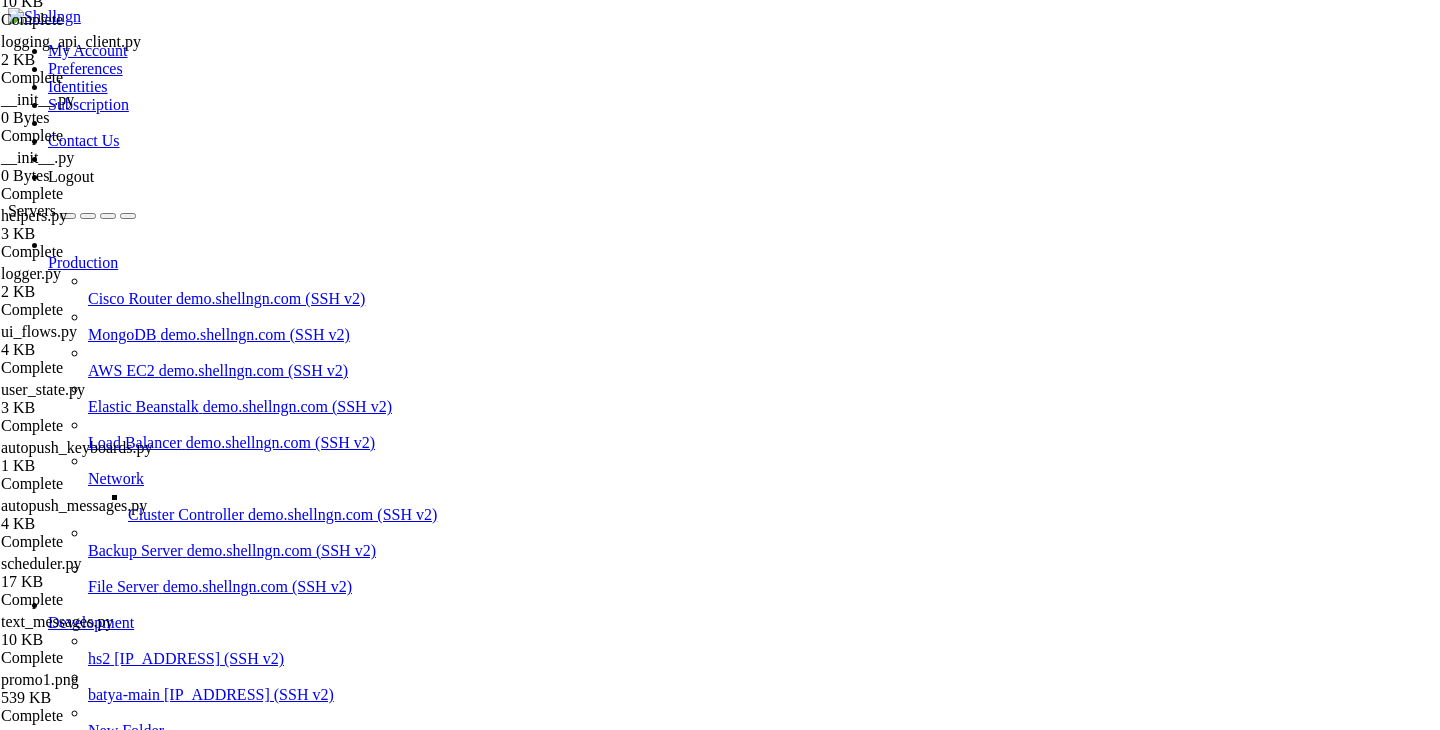 click on "  .." at bounding box center [18, 1257] 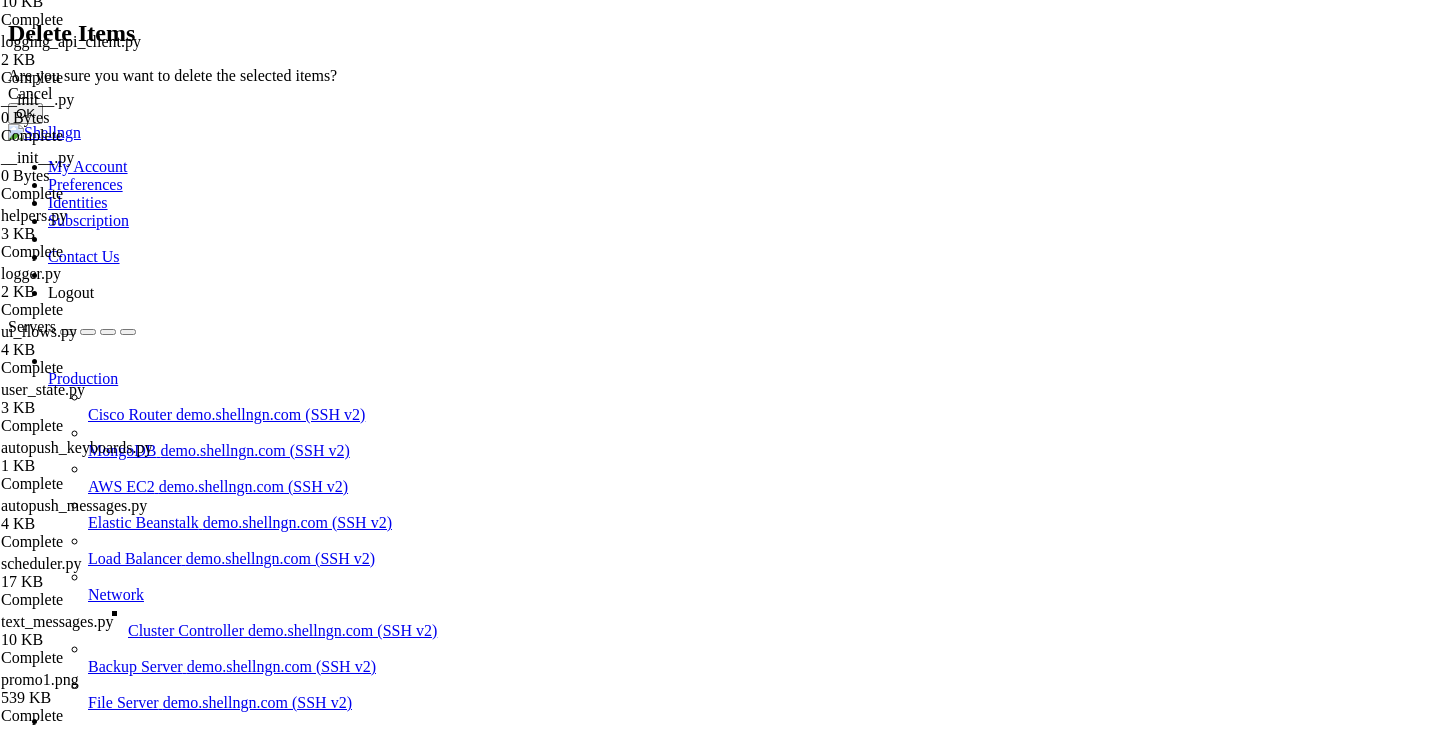 click on "OK" at bounding box center [25, 113] 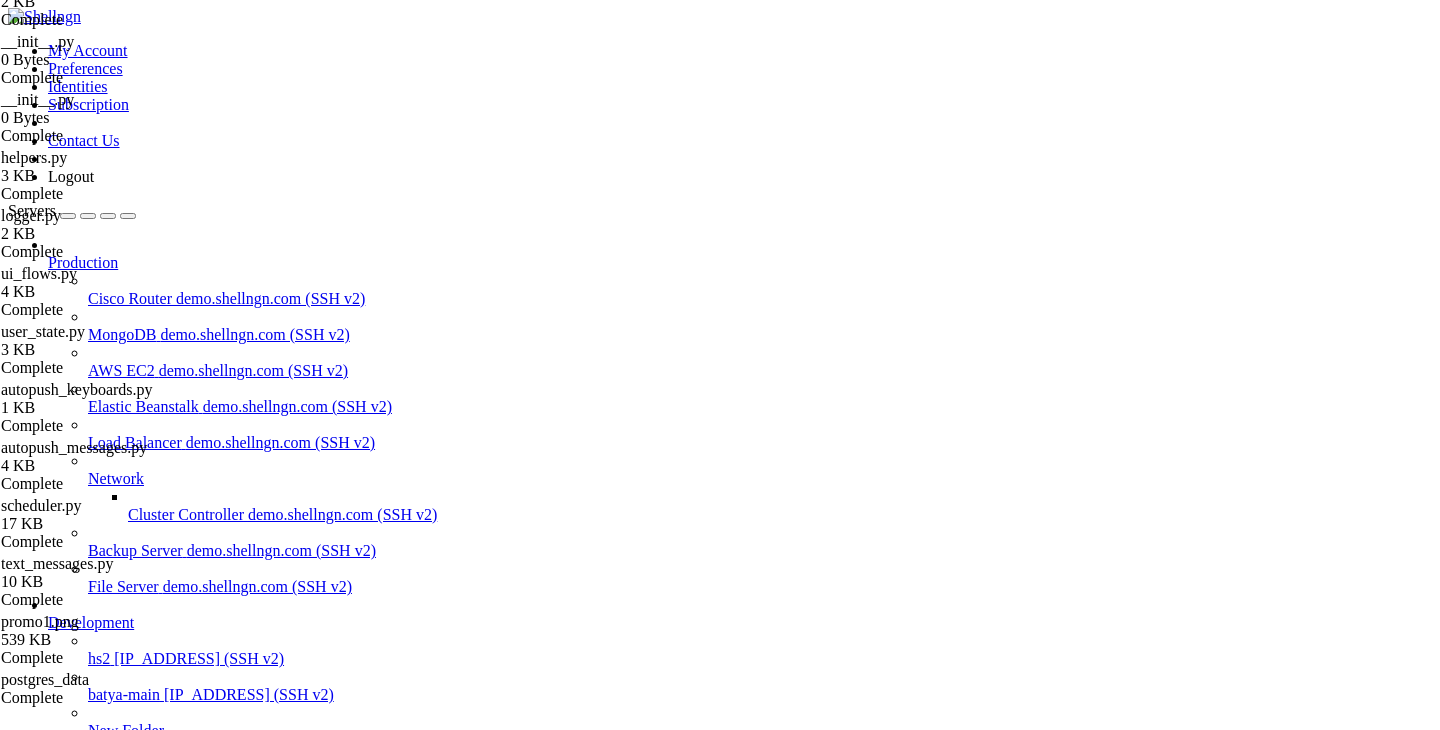 scroll, scrollTop: 3391, scrollLeft: 0, axis: vertical 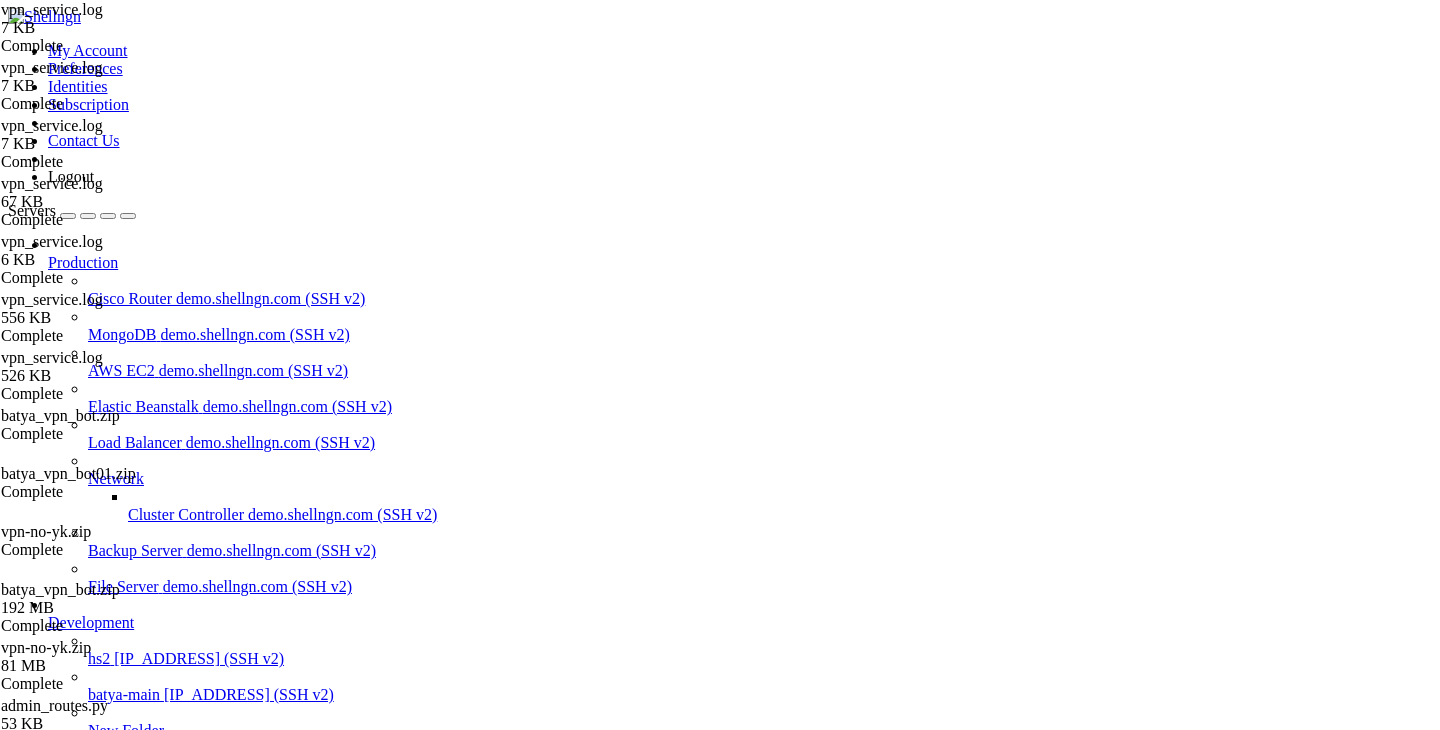 click on "batya-main" at bounding box center (84, 834) 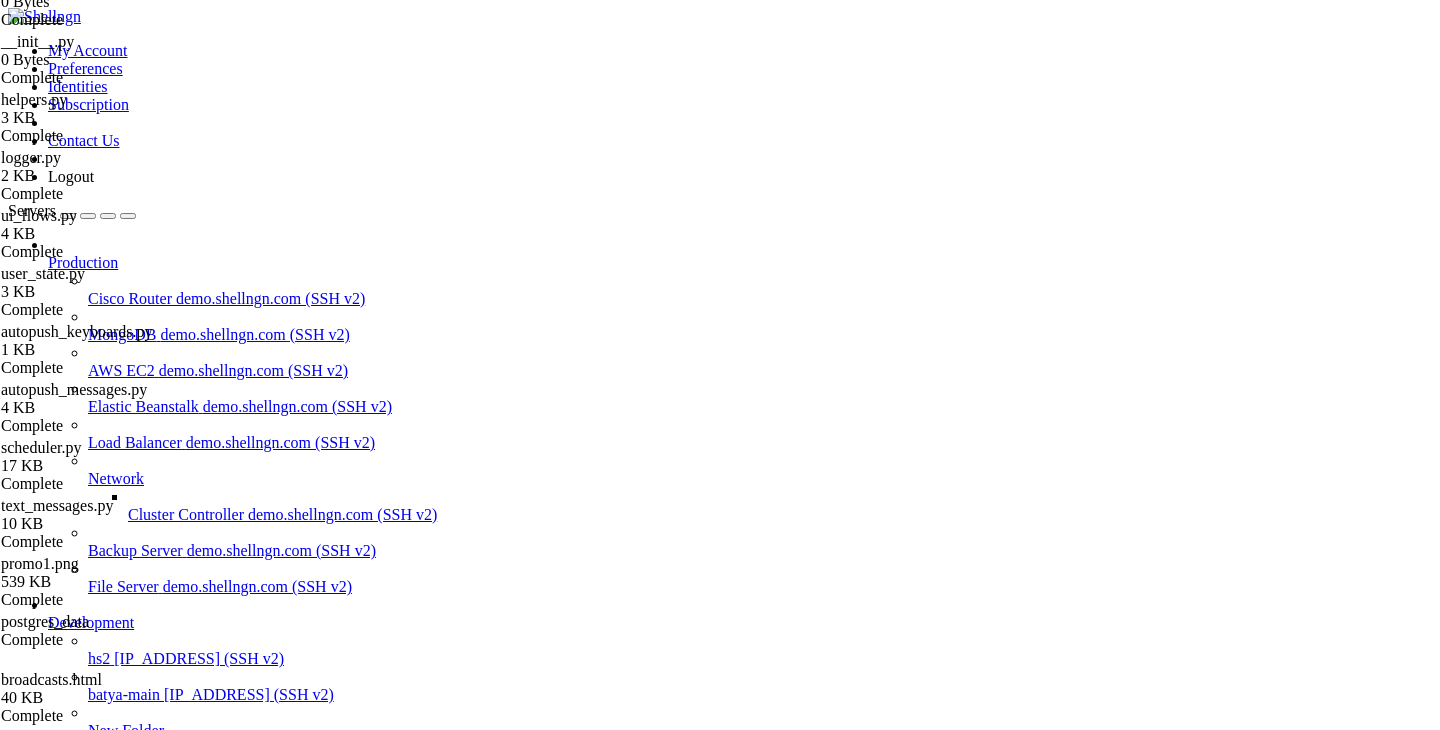 scroll, scrollTop: 3449, scrollLeft: 0, axis: vertical 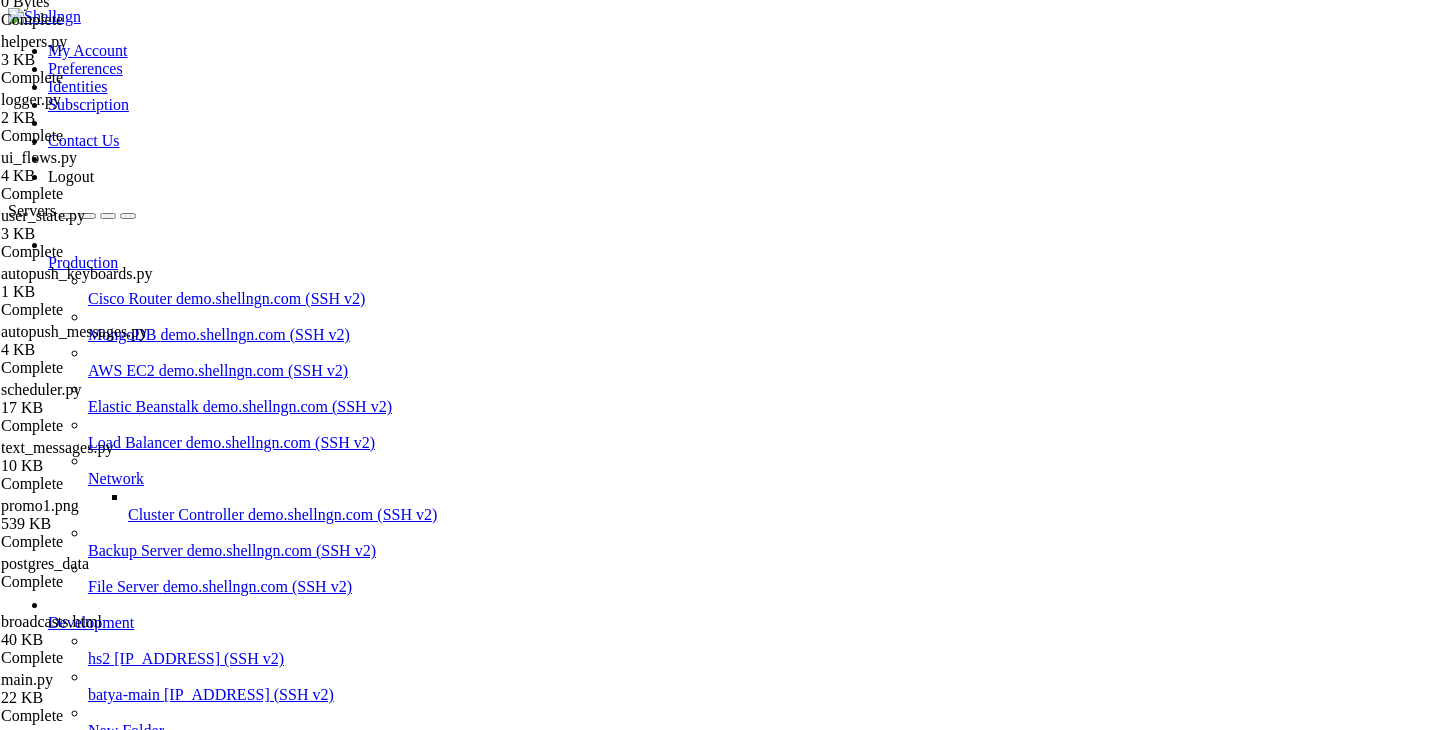 click on "batya-main" at bounding box center (84, 798) 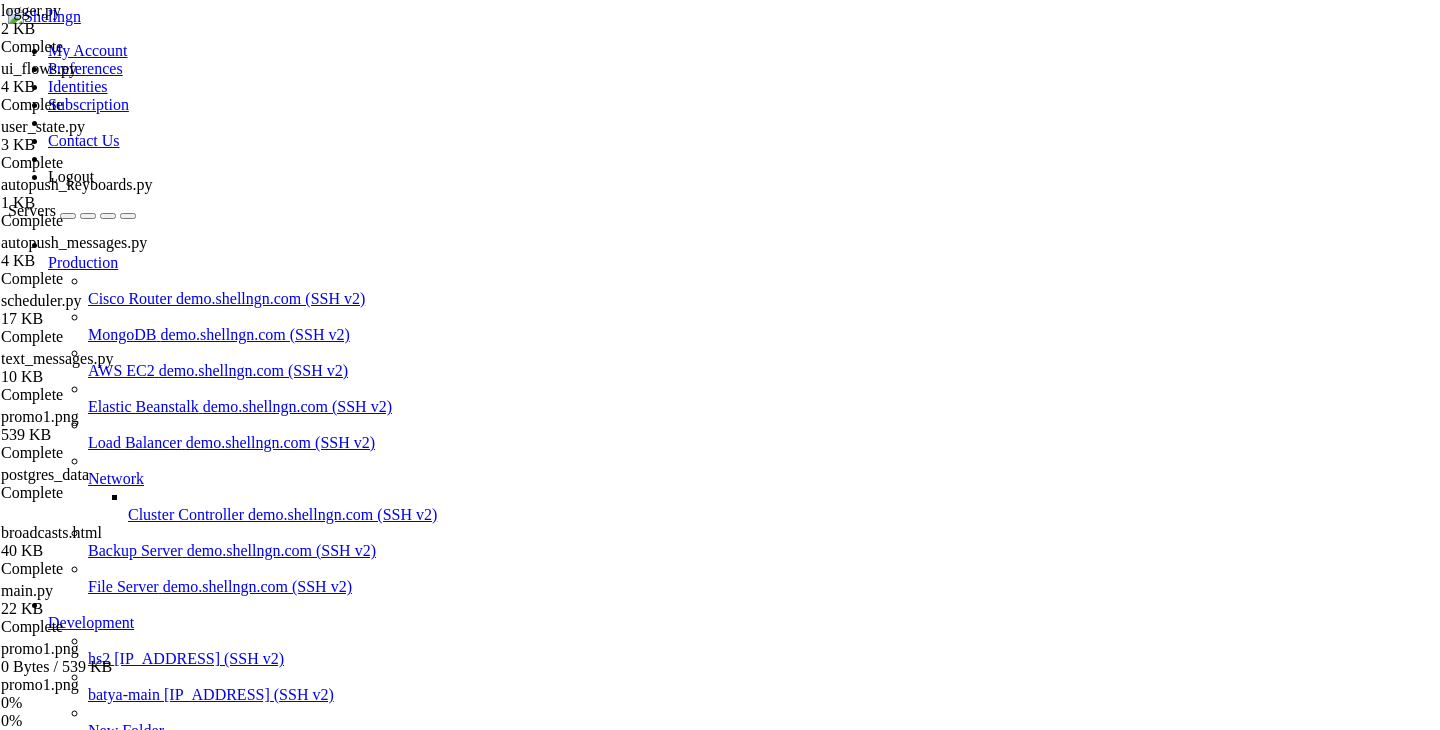 scroll, scrollTop: 3565, scrollLeft: 0, axis: vertical 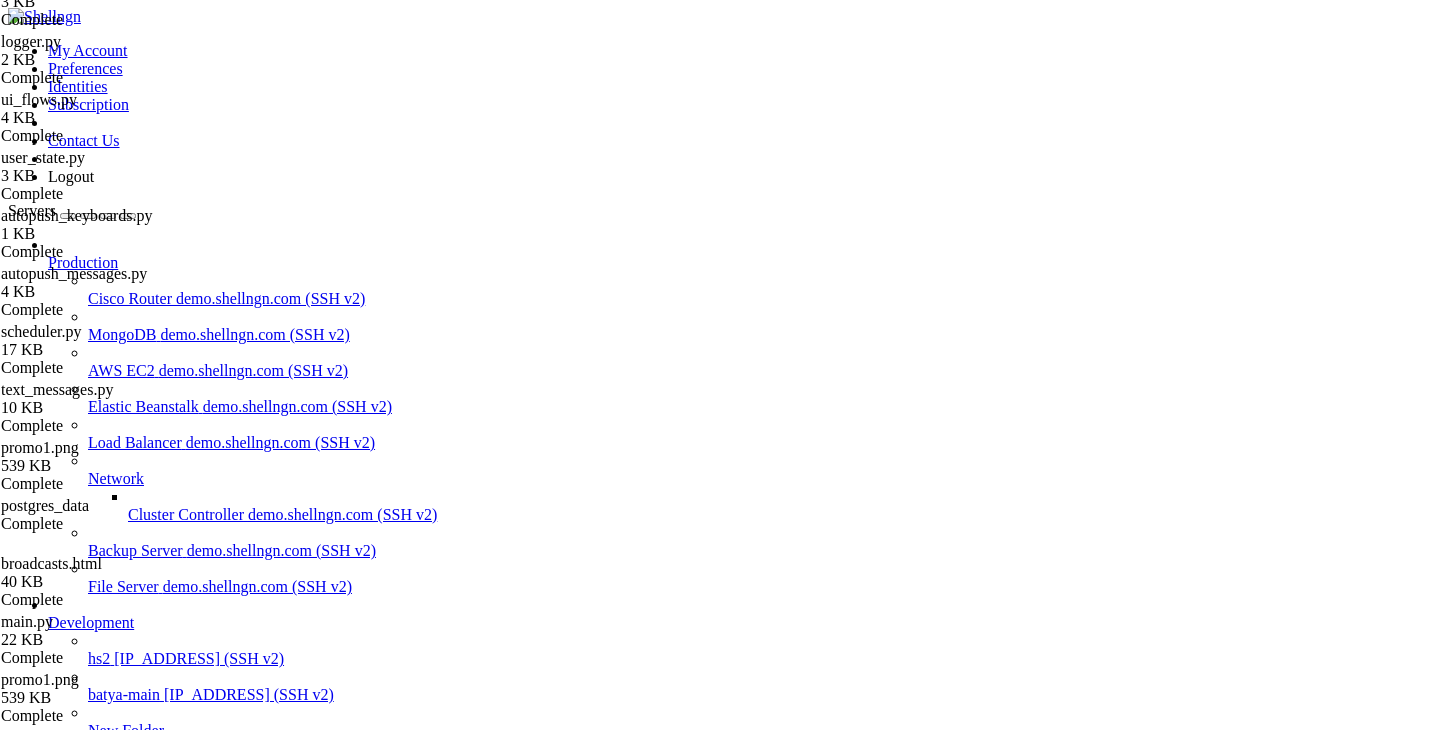 click on "batya-main" at bounding box center [84, 798] 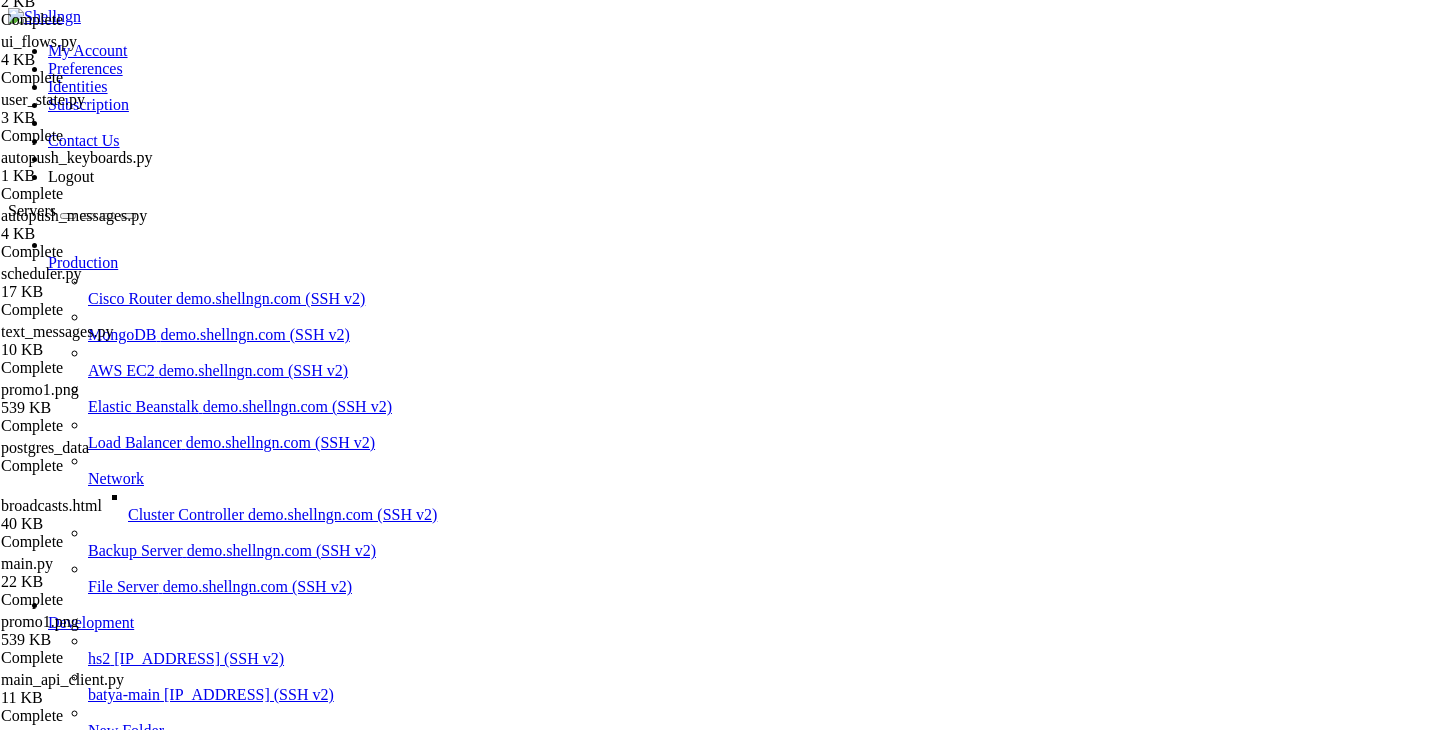 scroll, scrollTop: 3681, scrollLeft: 0, axis: vertical 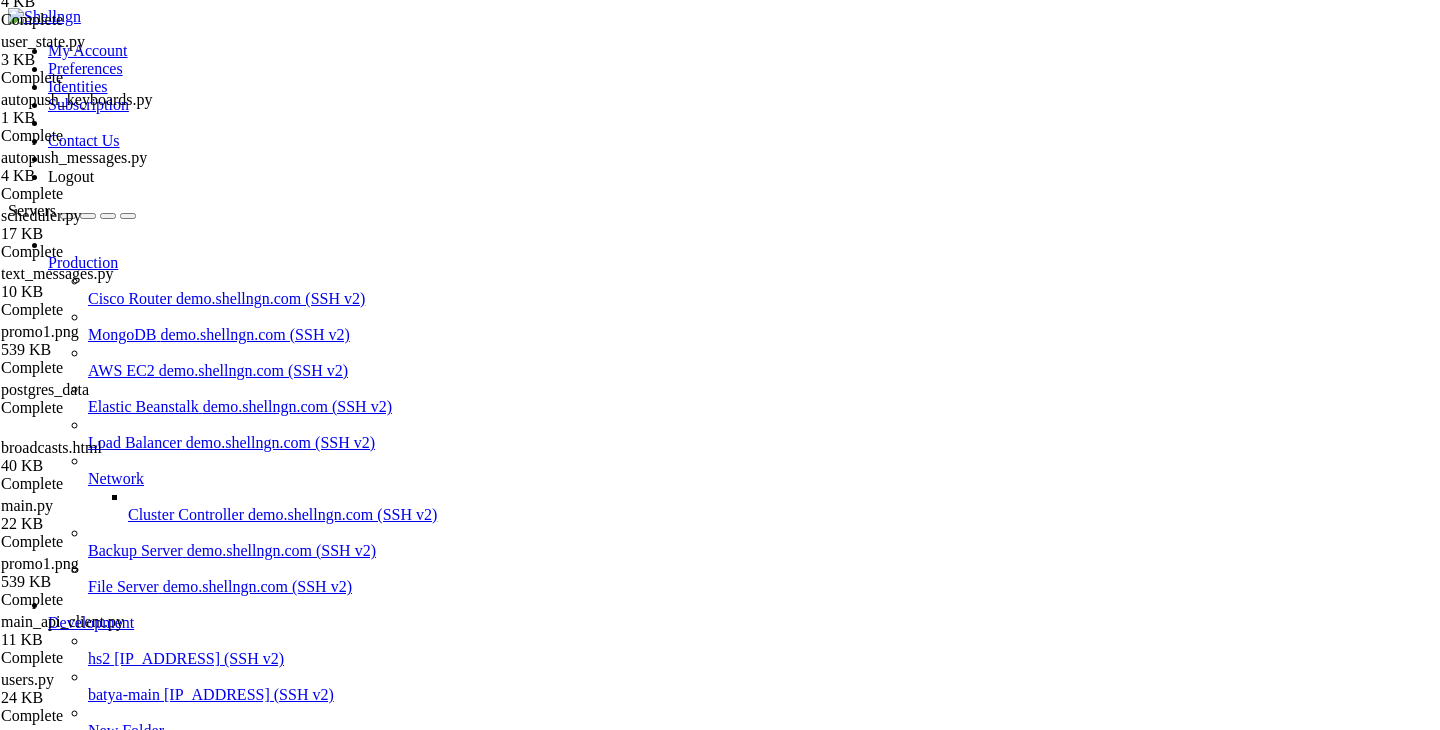 click at bounding box center [217, 1214] 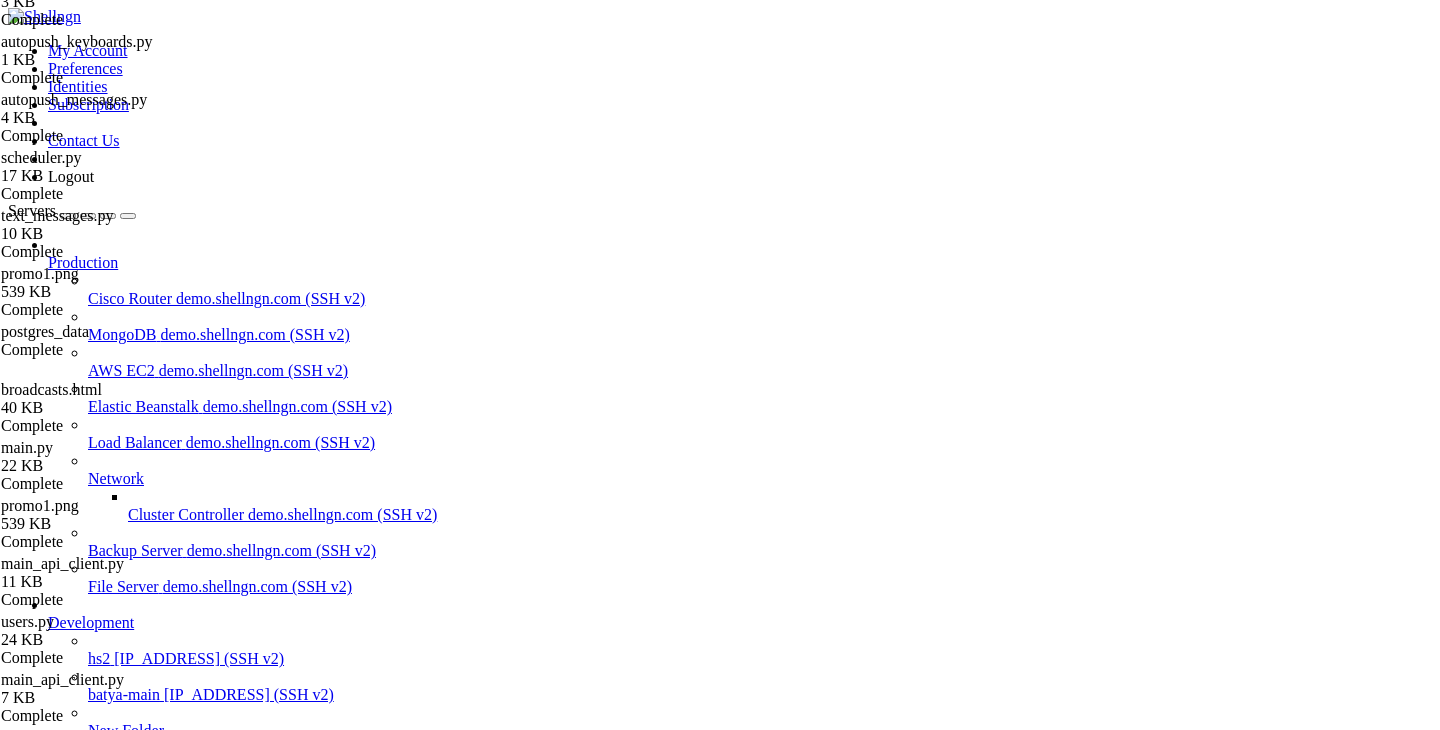 scroll, scrollTop: 3797, scrollLeft: 0, axis: vertical 